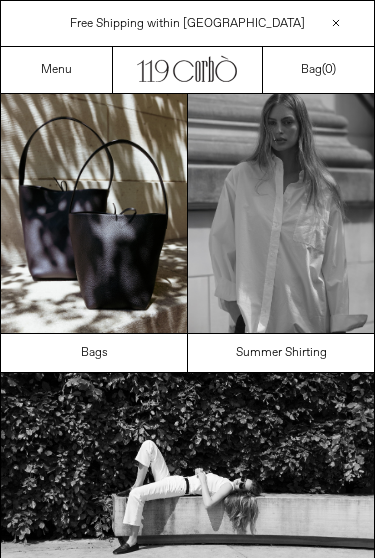 scroll, scrollTop: 0, scrollLeft: 0, axis: both 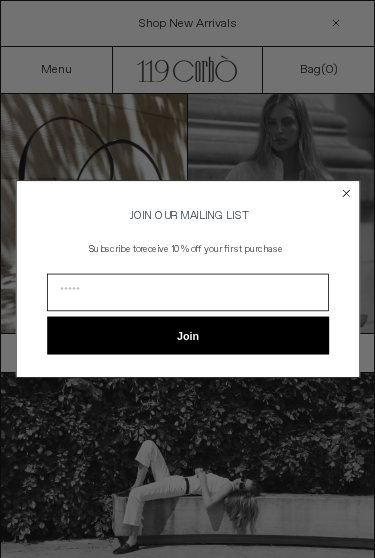 click 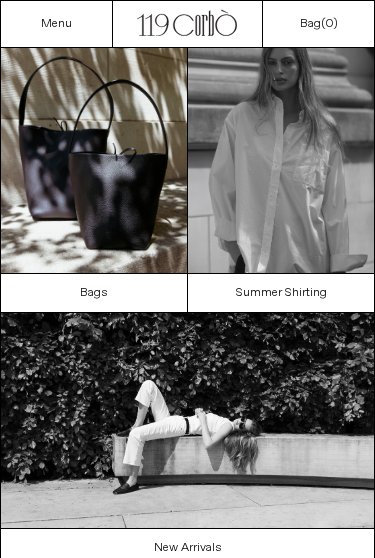 scroll, scrollTop: 0, scrollLeft: 0, axis: both 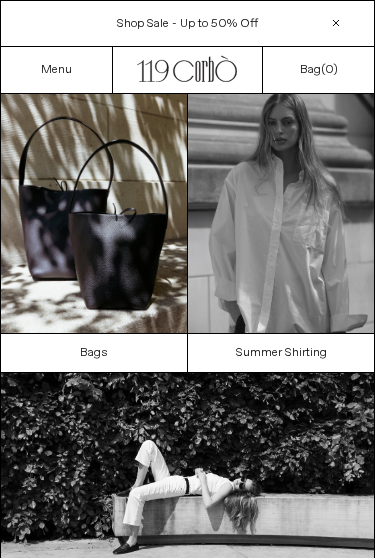 click on "Menu" at bounding box center [56, 70] 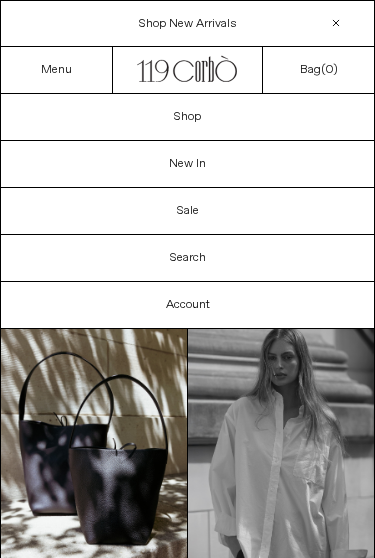 click on "Shop" at bounding box center [187, 117] 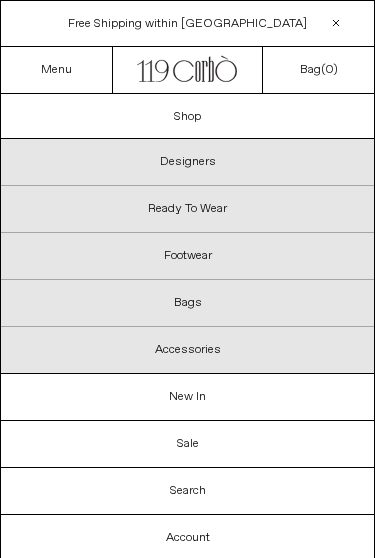 click on "Footwear" at bounding box center (187, 256) 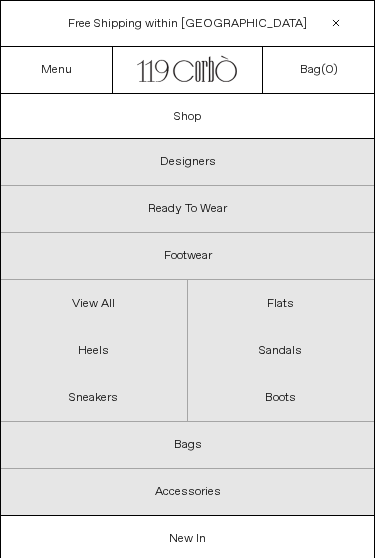 click on "View All" at bounding box center [94, 303] 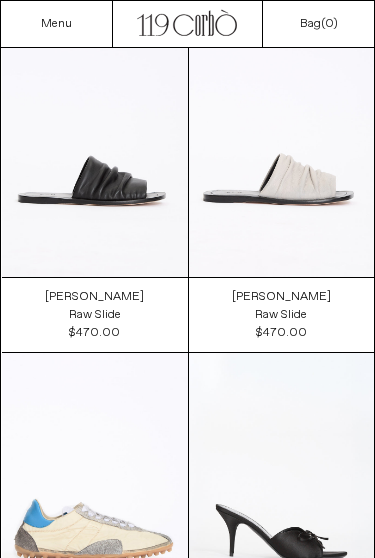 scroll, scrollTop: 1205, scrollLeft: 0, axis: vertical 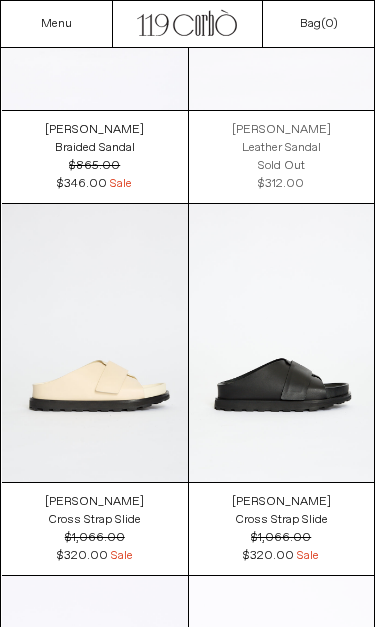 click at bounding box center [282, 343] 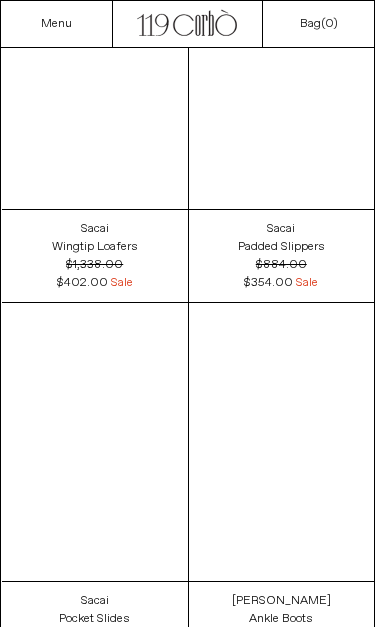 scroll, scrollTop: 11610, scrollLeft: 0, axis: vertical 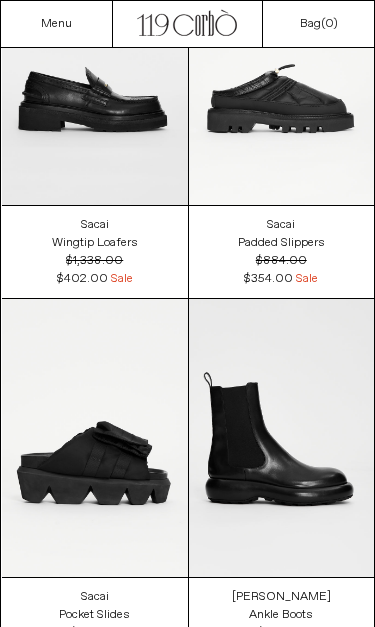 click at bounding box center [282, 66] 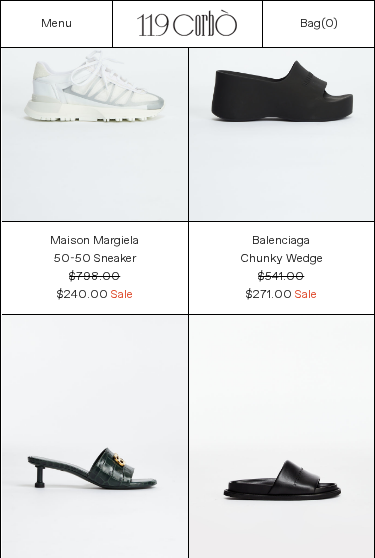 scroll, scrollTop: 13062, scrollLeft: 0, axis: vertical 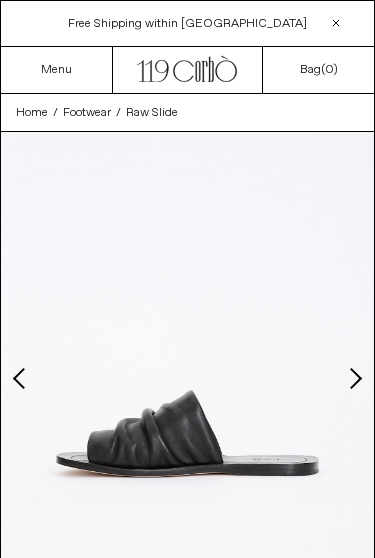 click on "Next slide" at bounding box center [354, 378] 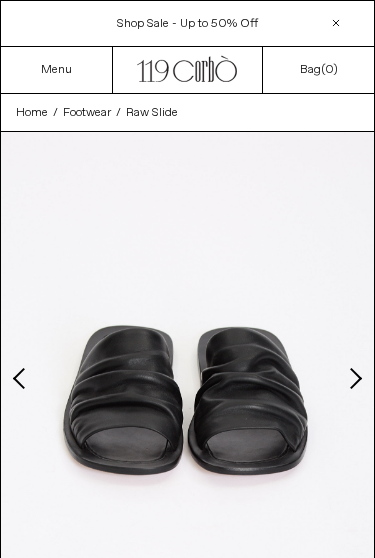 click on "Next slide" at bounding box center [354, 378] 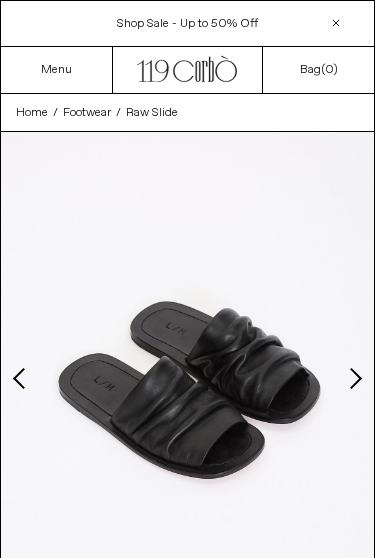scroll, scrollTop: 0, scrollLeft: 0, axis: both 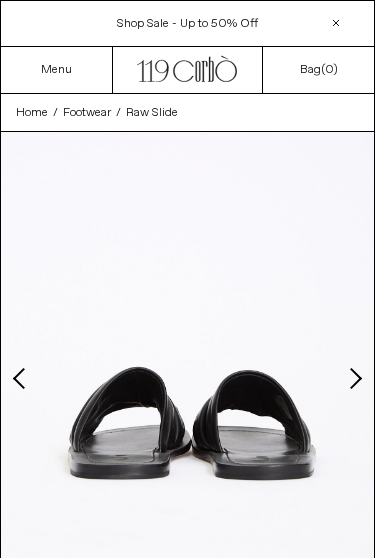 click on "Next slide" at bounding box center (354, 378) 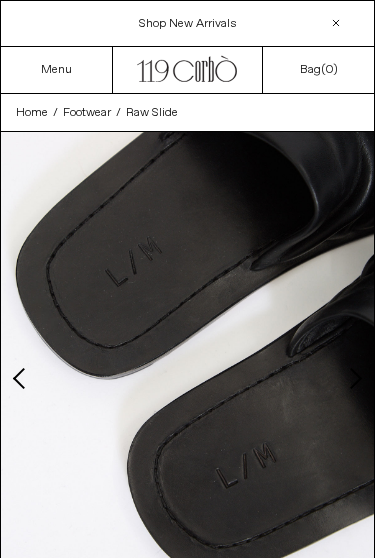 click on "Next slide" at bounding box center [354, 378] 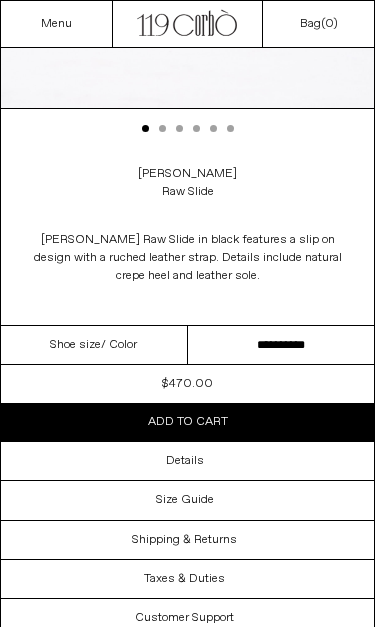 scroll, scrollTop: 490, scrollLeft: 0, axis: vertical 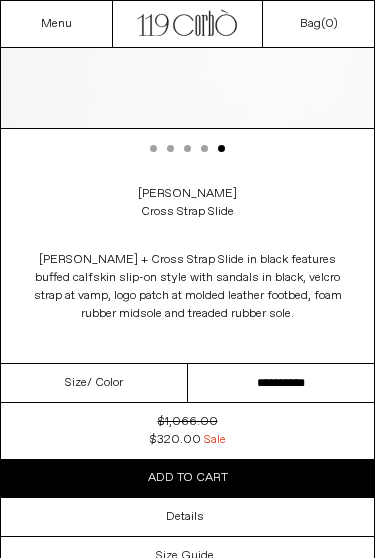 click on "**********" at bounding box center [281, 383] 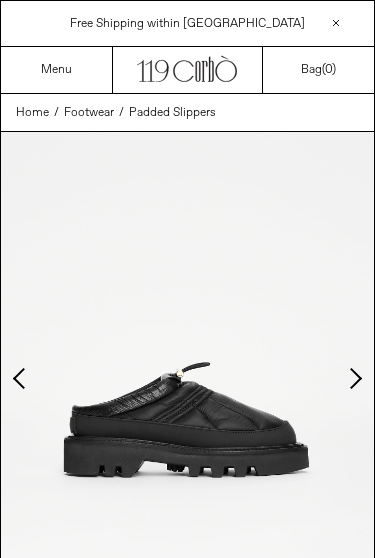 scroll, scrollTop: 0, scrollLeft: 0, axis: both 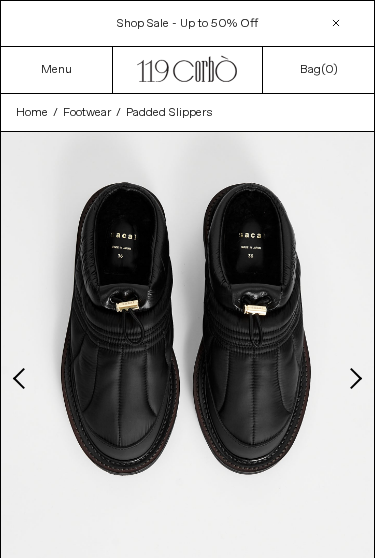 click on "Next slide" at bounding box center [354, 378] 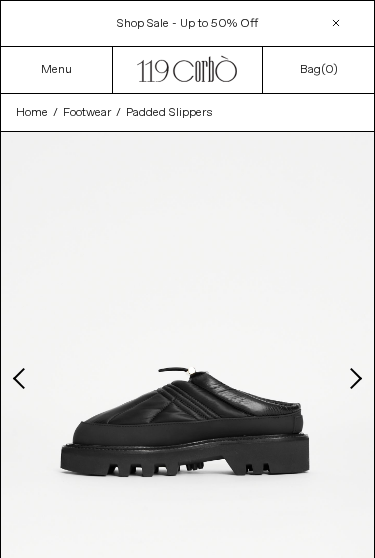 click at bounding box center [187, 365] 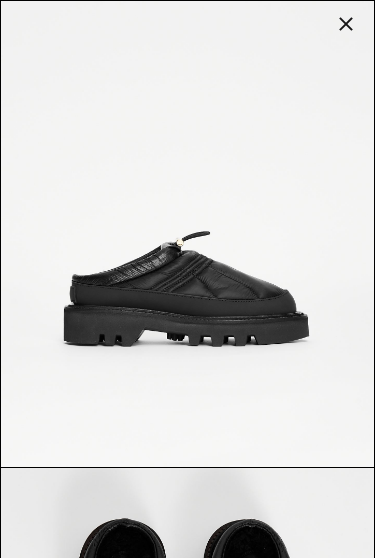 scroll, scrollTop: 0, scrollLeft: 0, axis: both 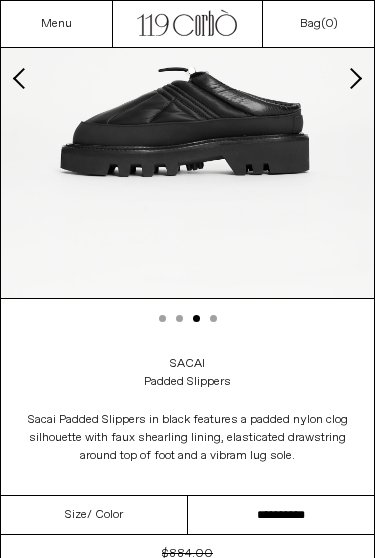 click on "**********" at bounding box center [281, 515] 